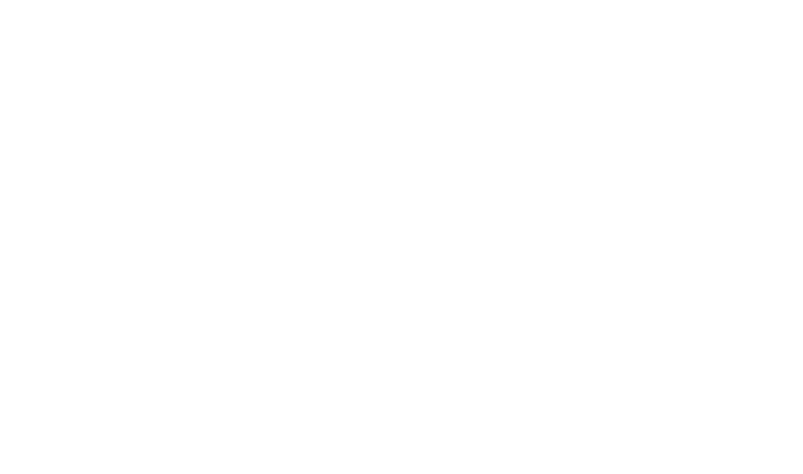 scroll, scrollTop: 0, scrollLeft: 0, axis: both 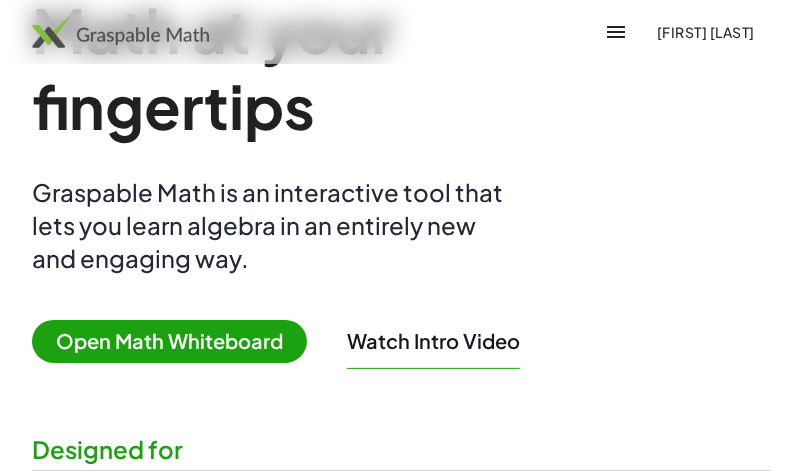 click on "Open Math Whiteboard" at bounding box center [169, 341] 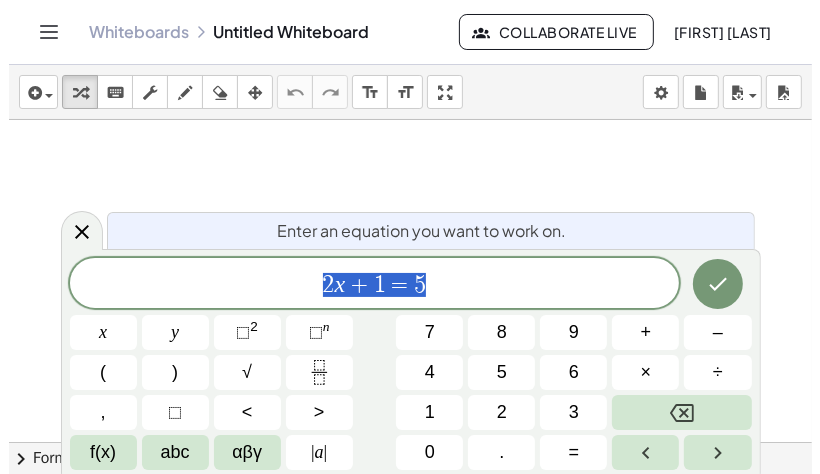 scroll, scrollTop: 0, scrollLeft: 0, axis: both 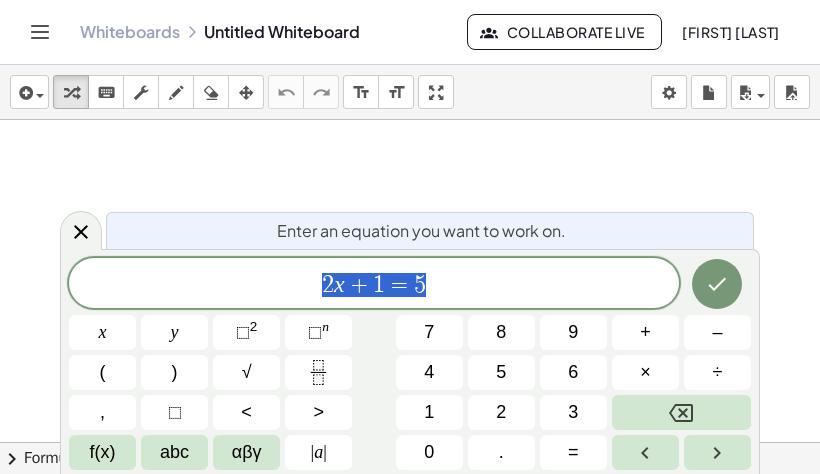 click on "2 x + 1 = 5" at bounding box center (374, 285) 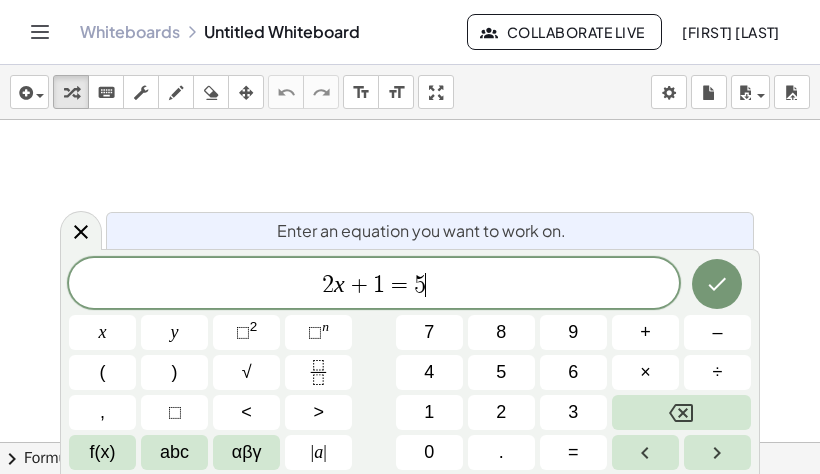 click on "2 x + 1 = 5 ​" at bounding box center (374, 285) 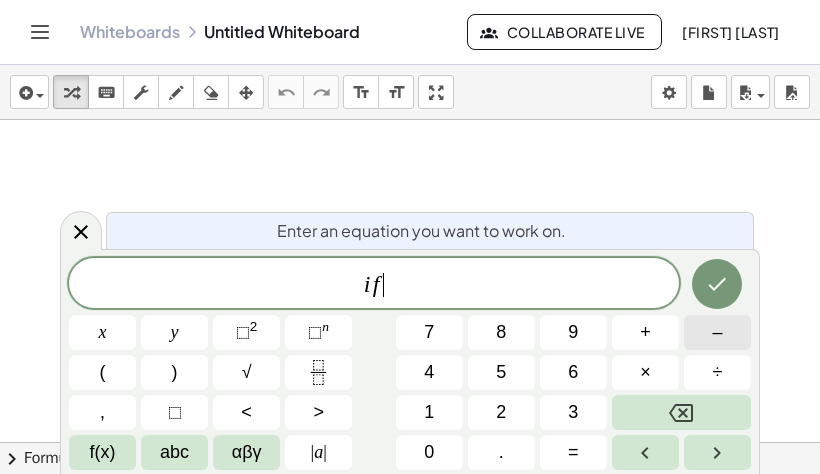 click on "–" at bounding box center (717, 332) 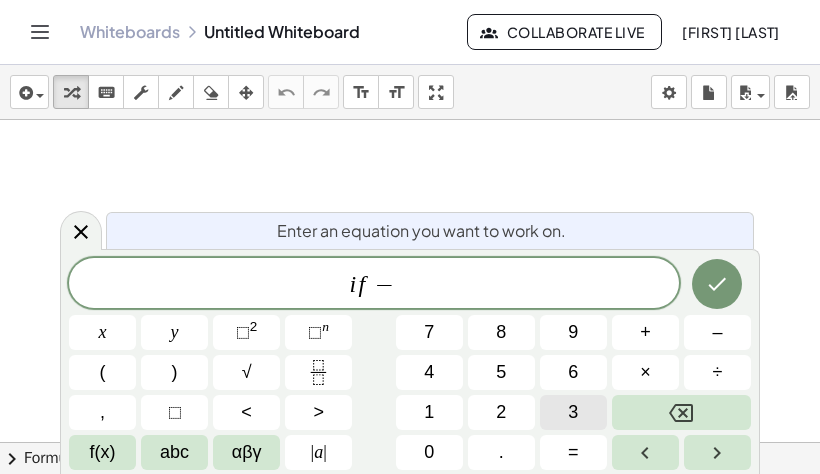 click on "3" at bounding box center (573, 412) 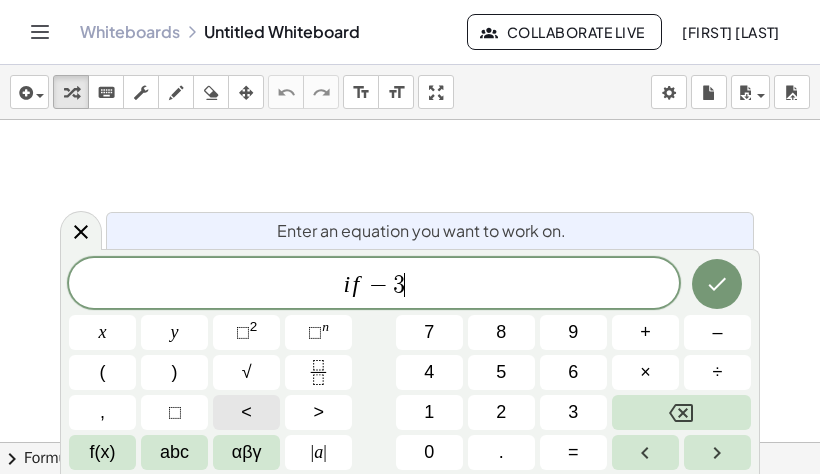 click on "<" at bounding box center (246, 412) 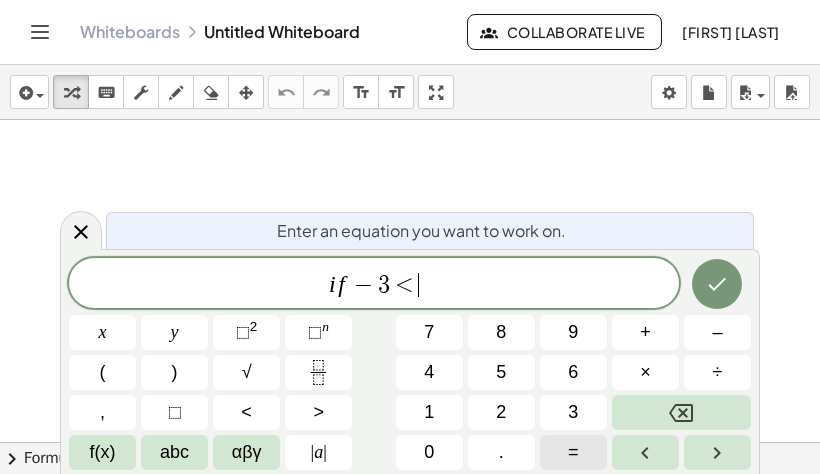 click on "=" at bounding box center (573, 452) 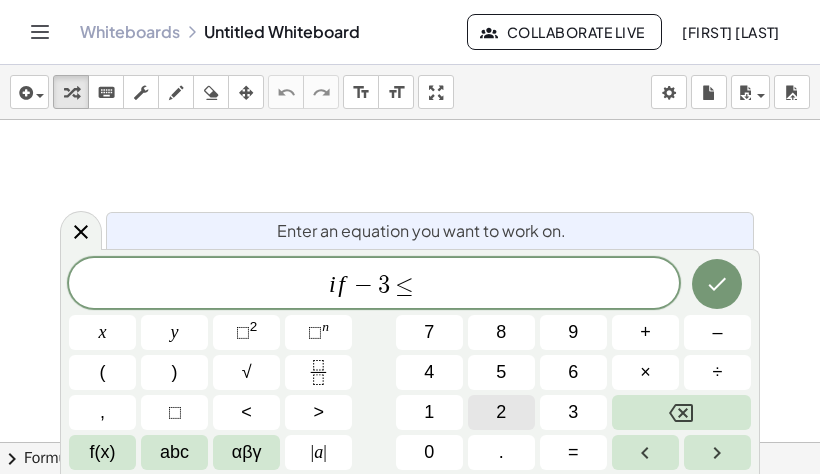 click on "2" at bounding box center [501, 412] 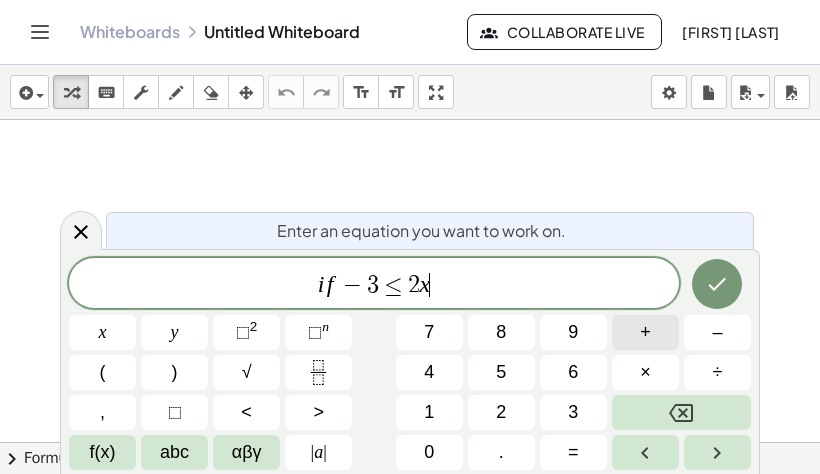 click on "+" at bounding box center (645, 332) 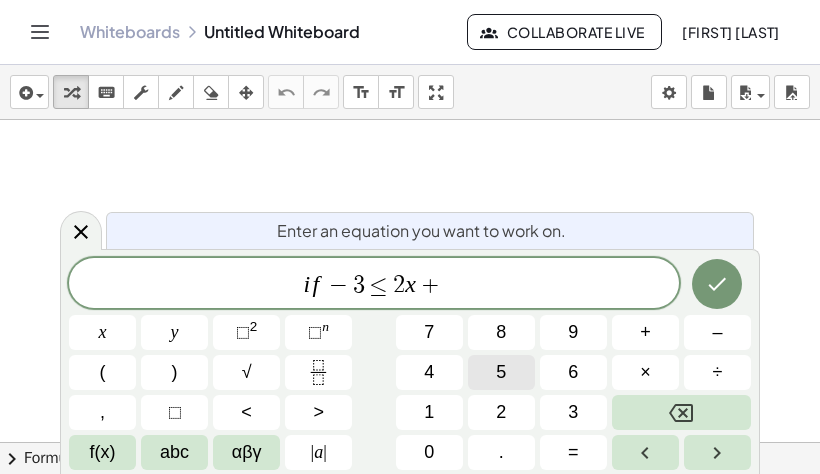 click on "5" at bounding box center (501, 372) 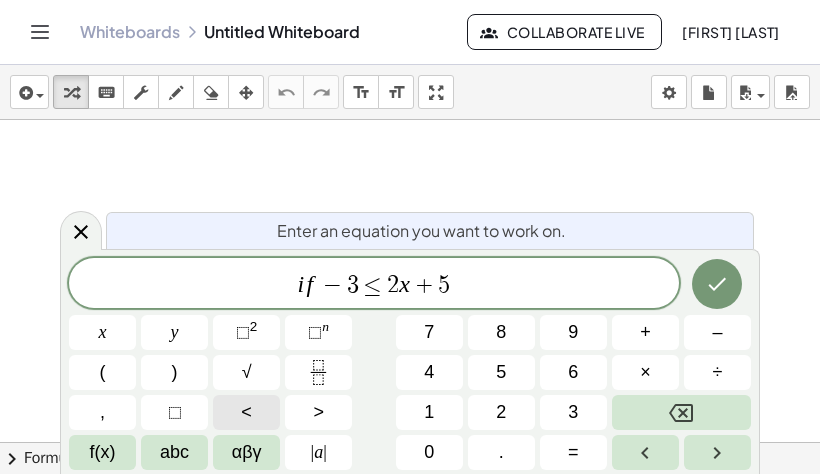 click on "<" at bounding box center [246, 412] 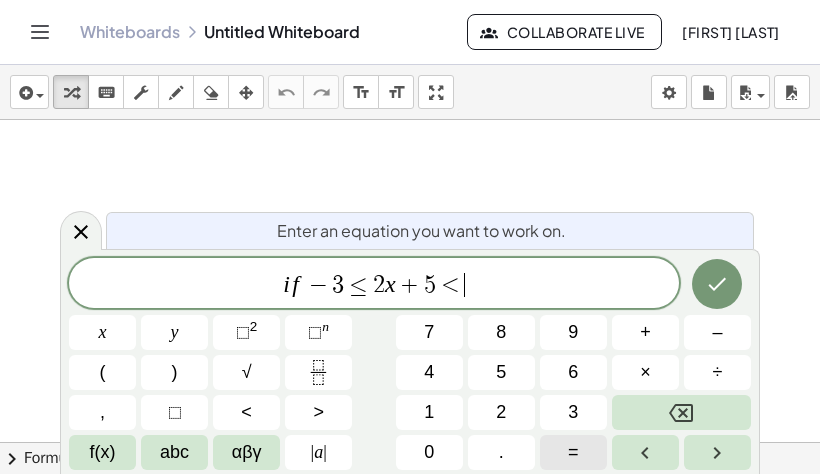 click on "=" at bounding box center (573, 452) 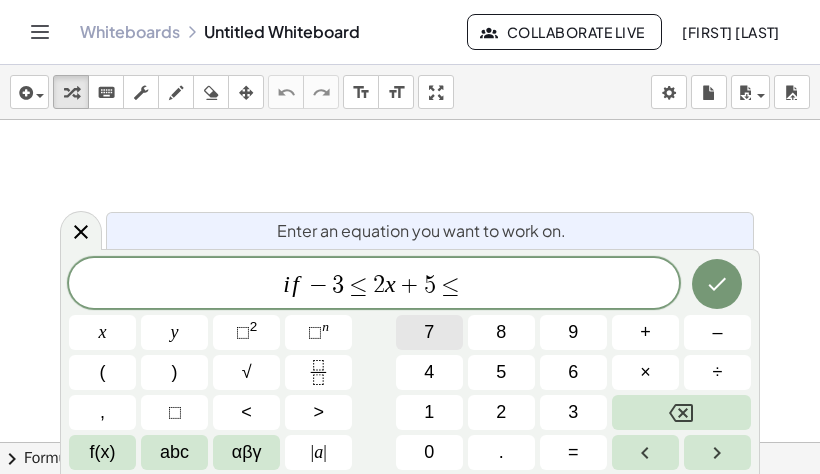 click on "7" at bounding box center (429, 332) 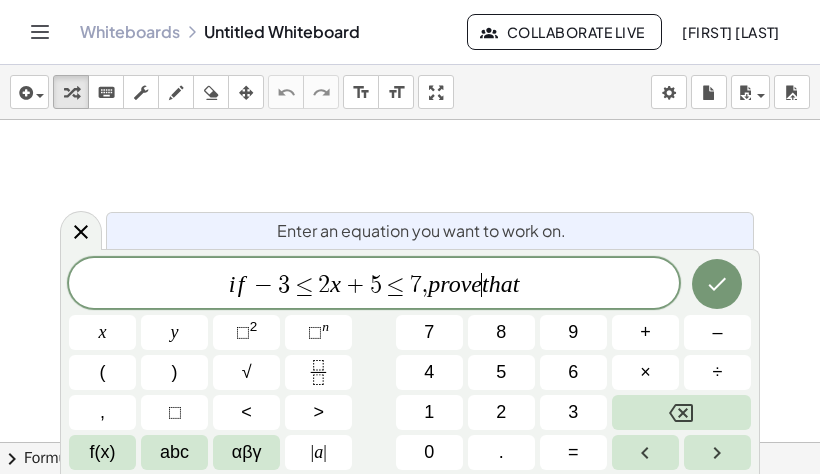 click on "i f − 3 ≤ 2 x + 5 ≤ 7 , p r o v e ​ t h a t" at bounding box center (374, 285) 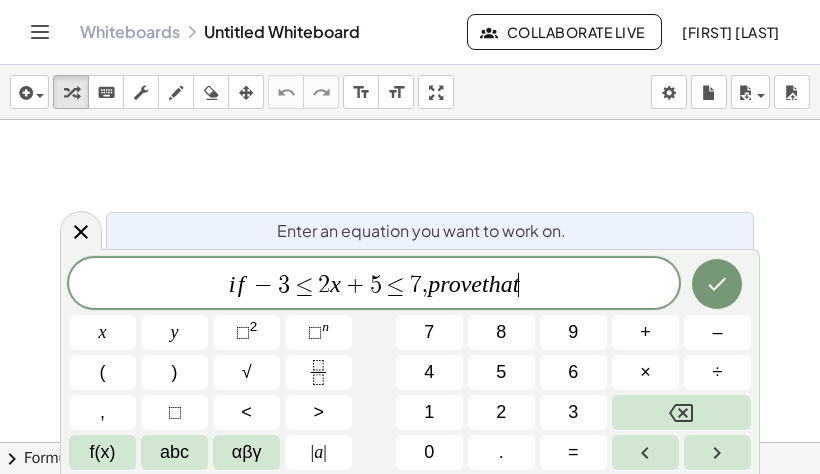 click on "i f − 3 ≤ 2 x + 5 ≤ 7 , p r o v e t h a t" at bounding box center (374, 285) 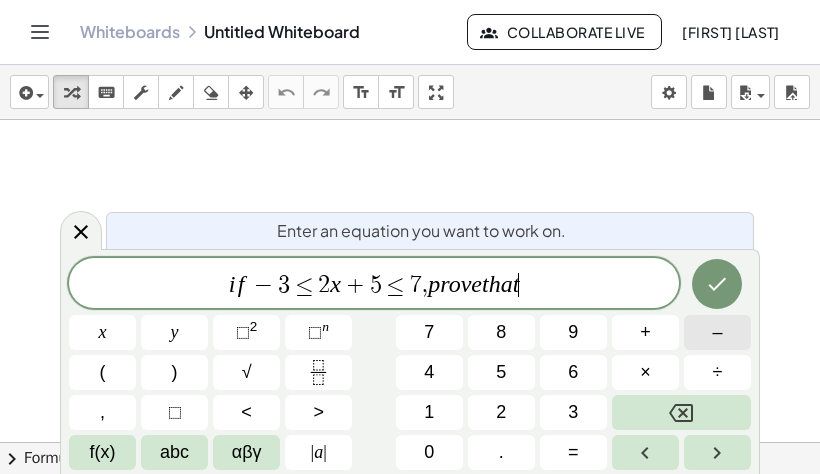 click on "–" at bounding box center [717, 332] 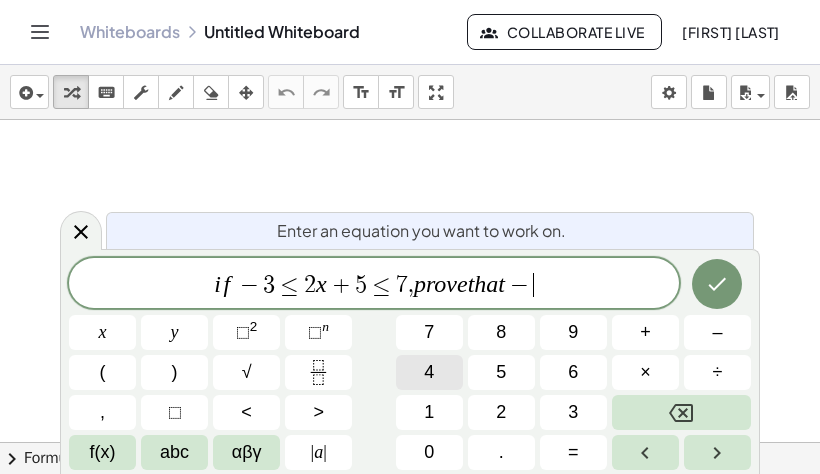 click on "4" at bounding box center [429, 372] 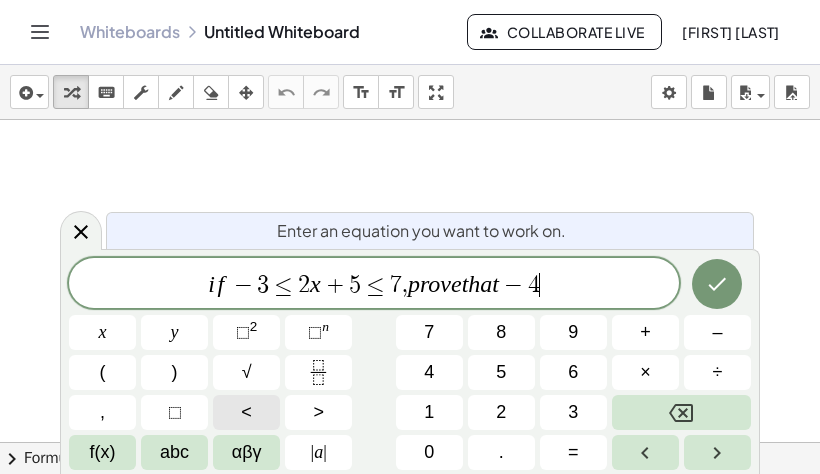 click on "<" at bounding box center [246, 412] 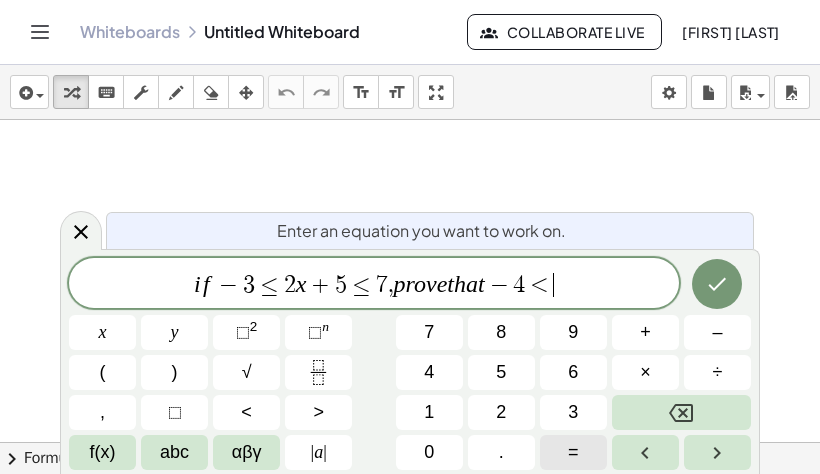 click on "=" at bounding box center [573, 452] 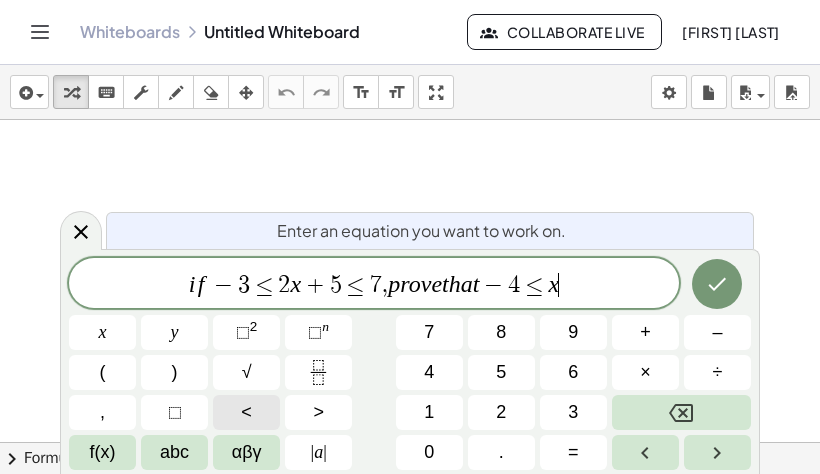 click on "<" at bounding box center [246, 412] 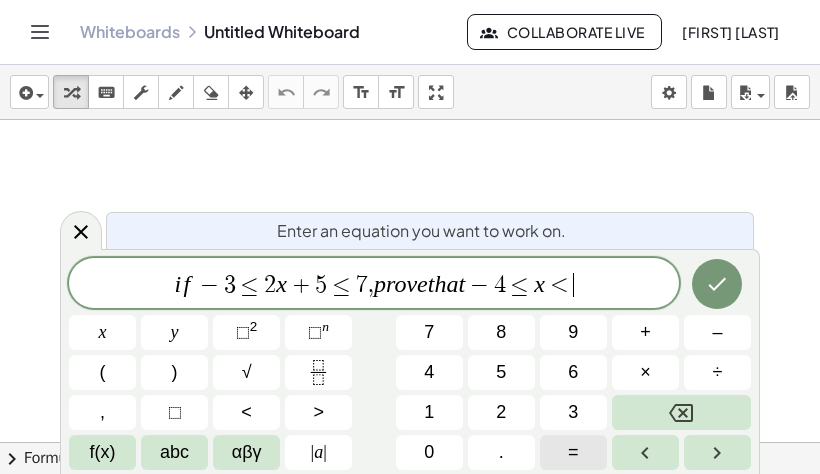 click on "=" at bounding box center [573, 452] 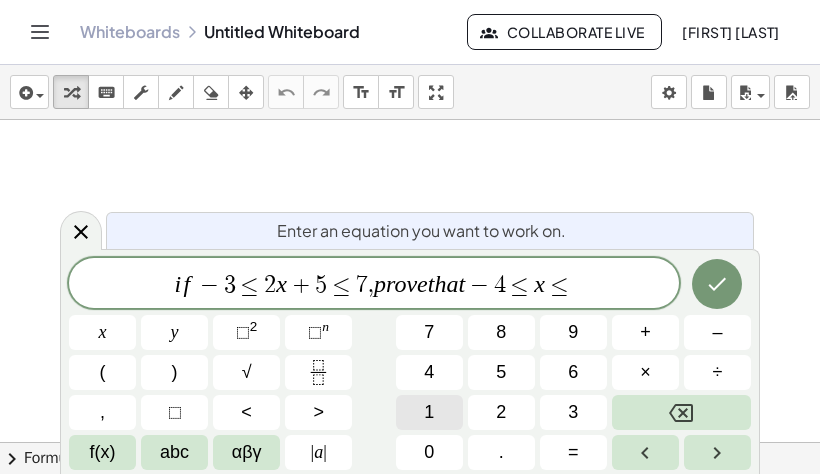 click on "1" at bounding box center (429, 412) 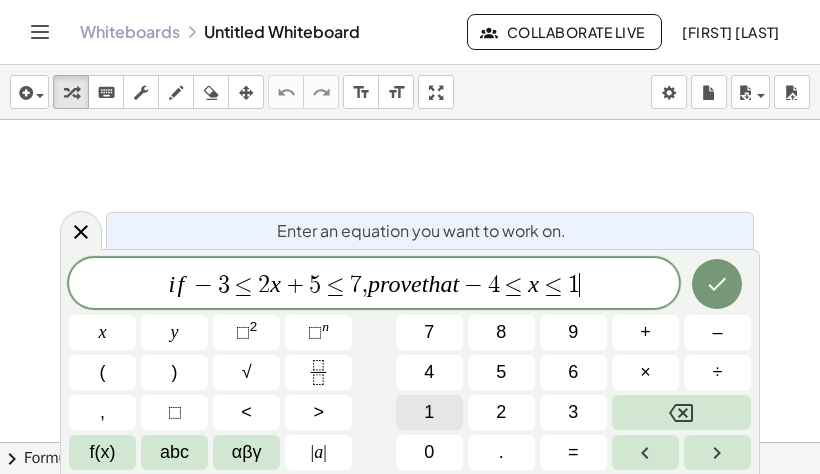 click on "1" at bounding box center [429, 412] 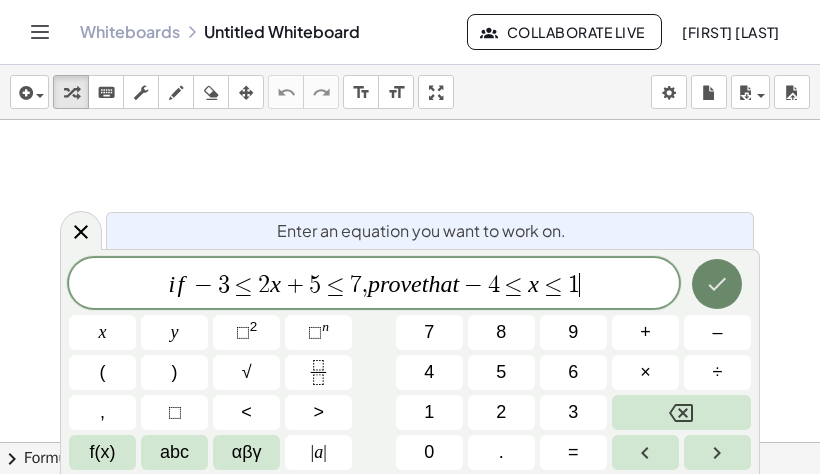 click 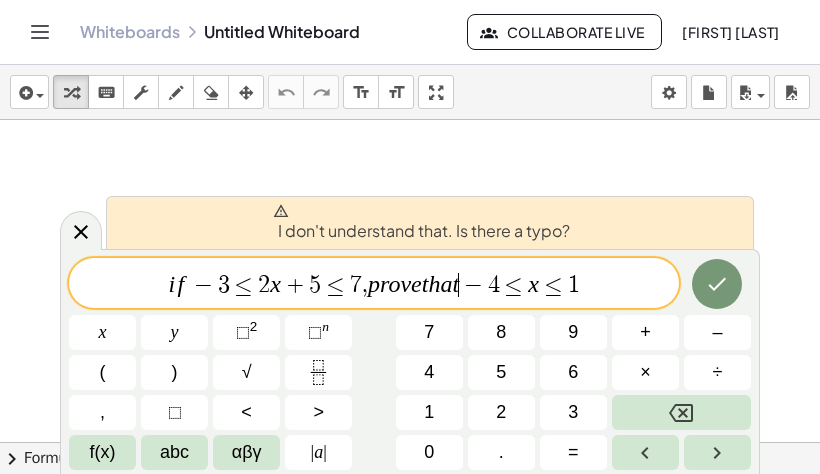 click on "−" at bounding box center (473, 285) 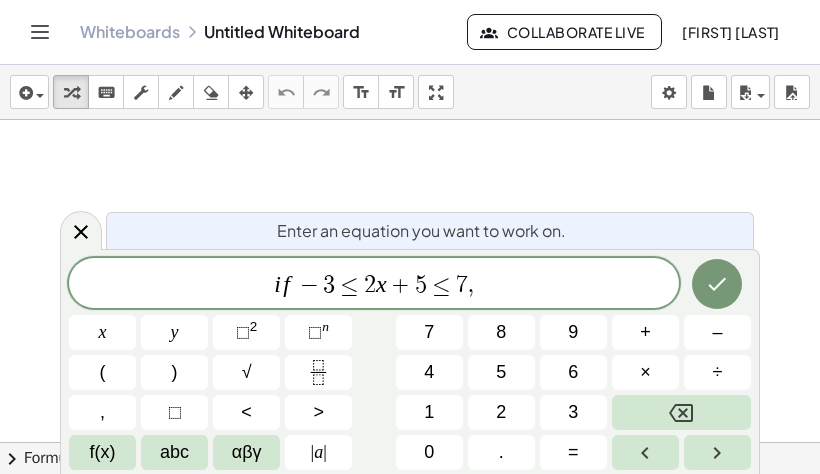 click on "i f − 3 ≤ 2 x + 5 ≤ 7" at bounding box center (374, 285) 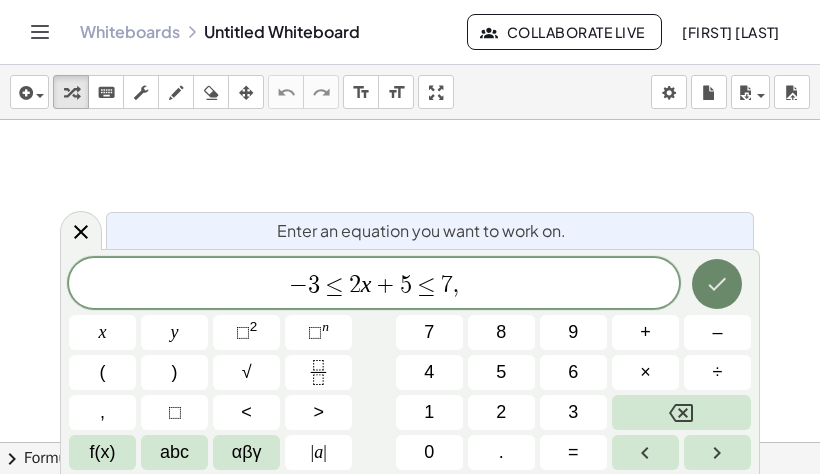 click 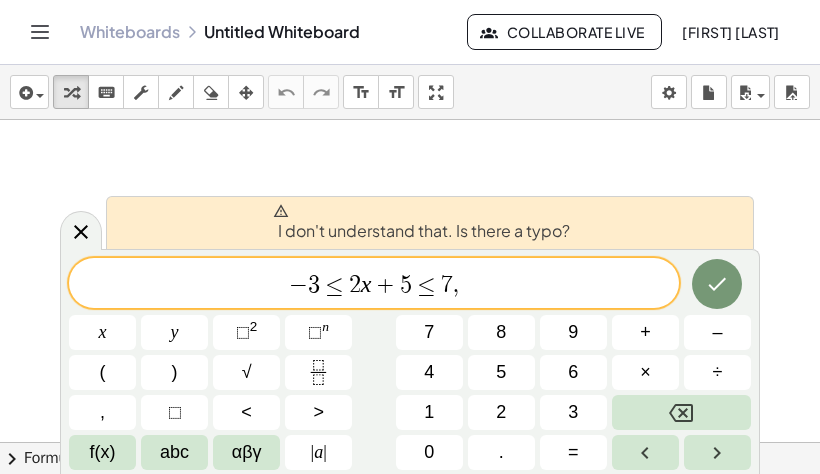 click on "− 3 ≤ 2 x + 5 ≤ 7" at bounding box center [374, 285] 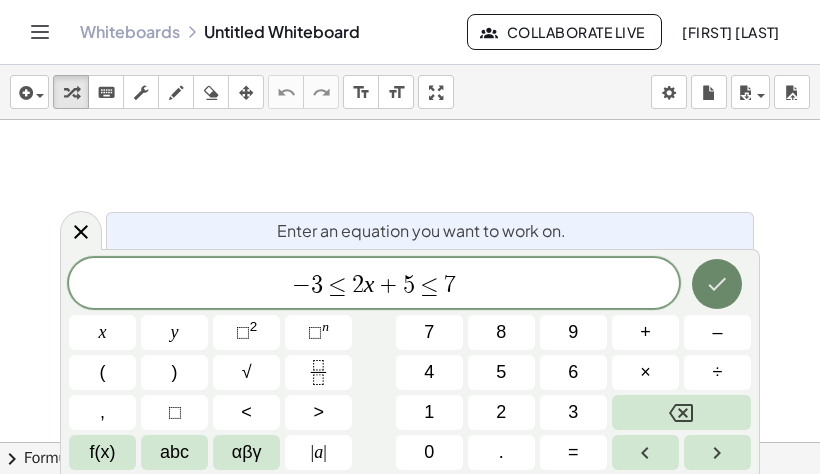 click at bounding box center (717, 284) 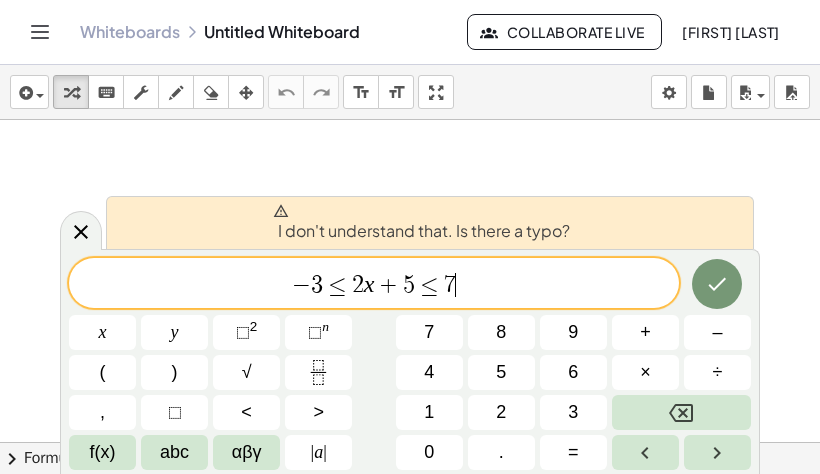 click on "− 3 ≤ 2 x + 5 ≤ 7" at bounding box center (374, 285) 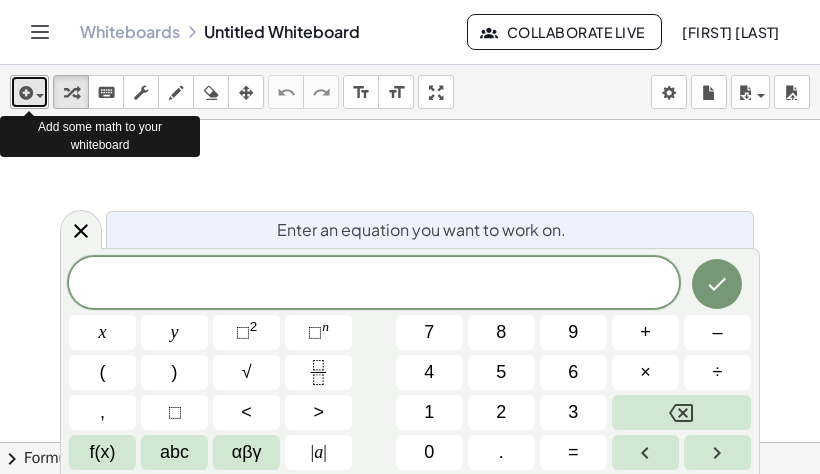 click at bounding box center [40, 96] 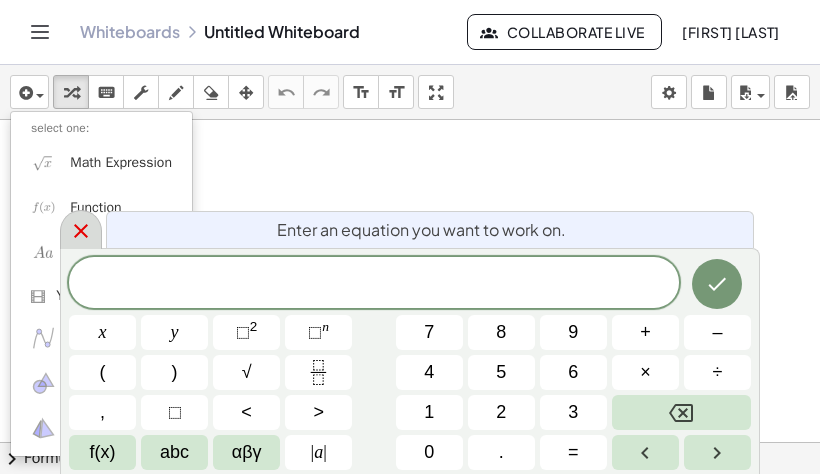 click 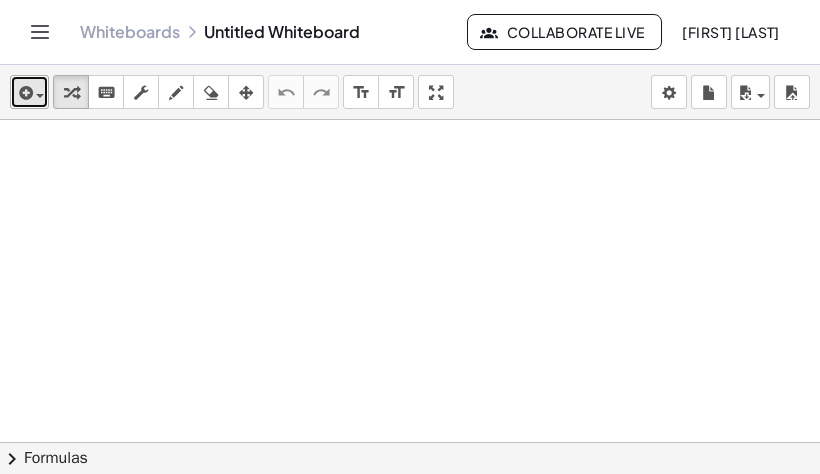 click at bounding box center (24, 93) 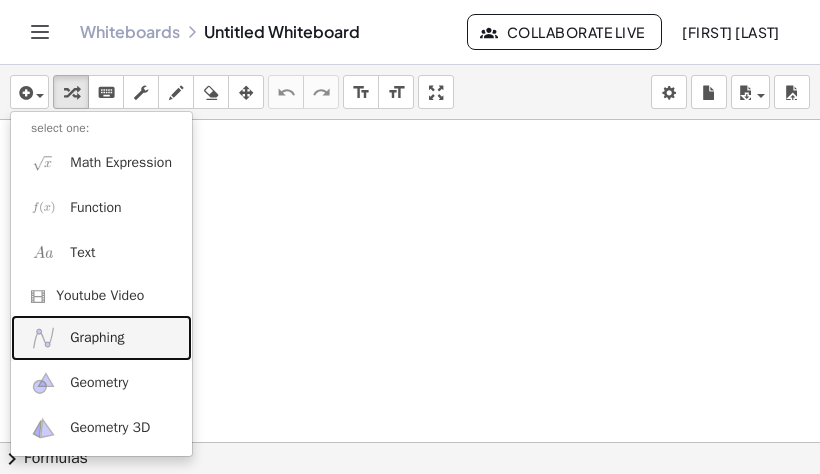 click on "Graphing" at bounding box center (101, 337) 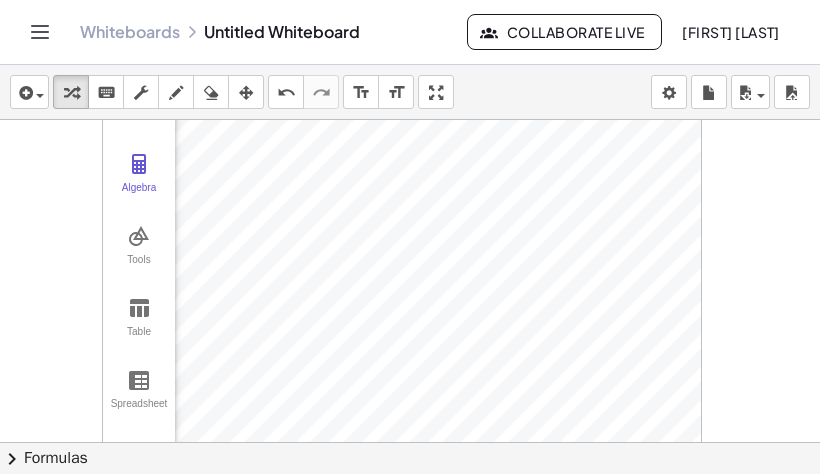click at bounding box center [410, 442] 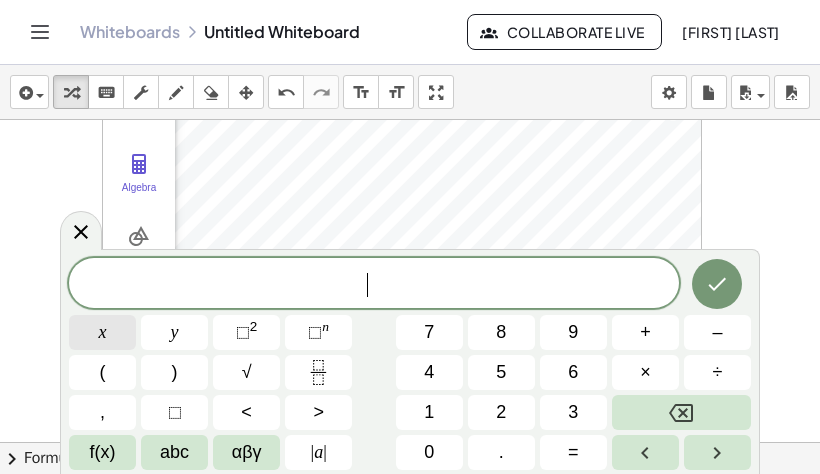 click on "x" at bounding box center (102, 332) 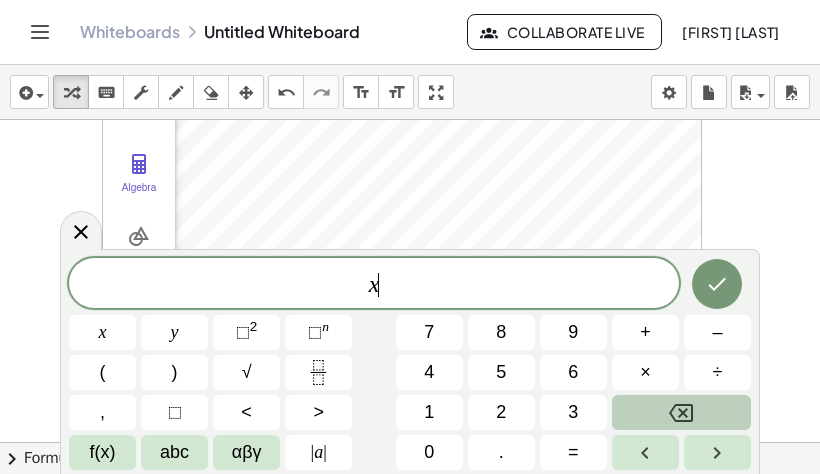 click at bounding box center (681, 412) 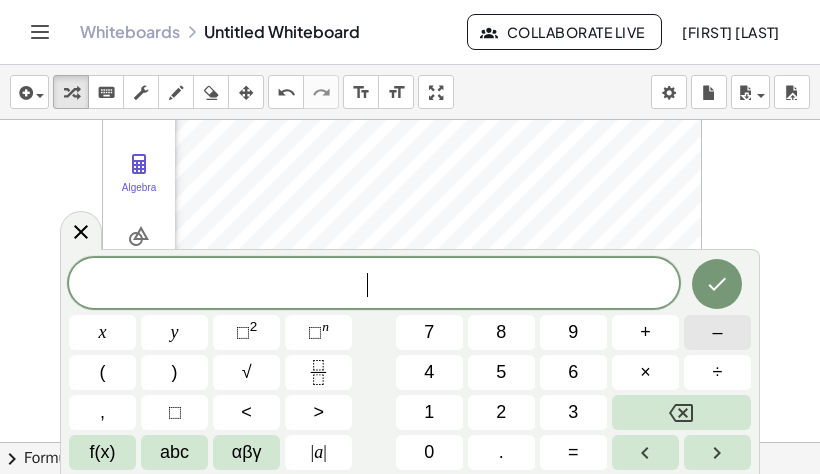 click on "–" at bounding box center (717, 332) 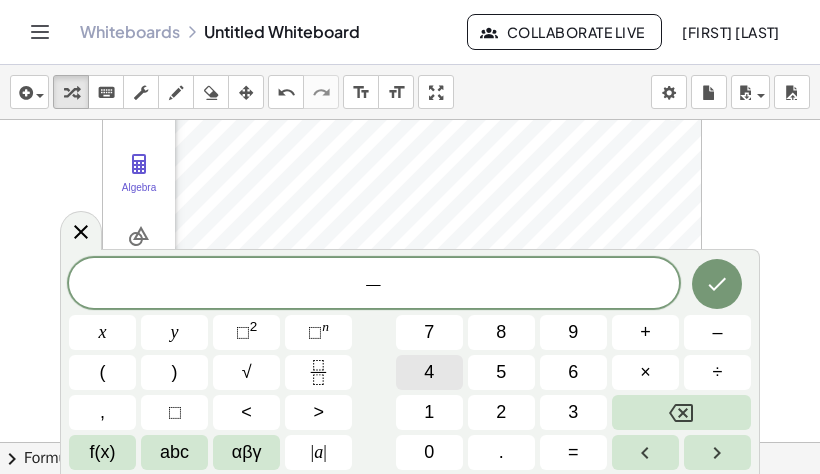 click on "4" at bounding box center (429, 372) 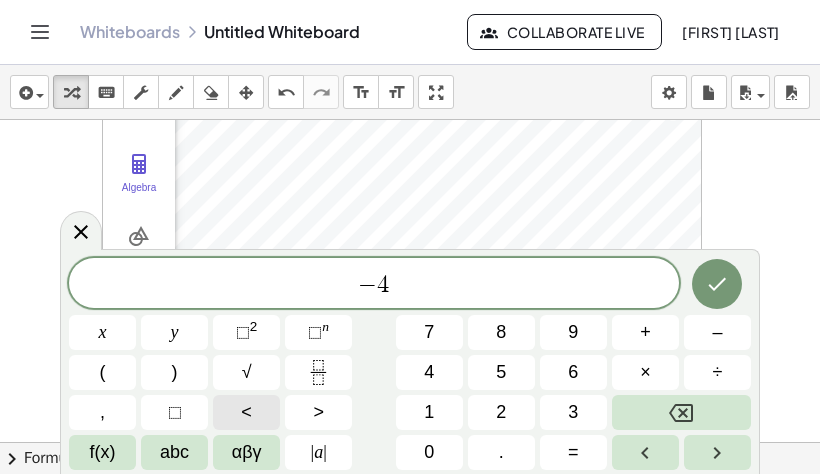 click on "<" at bounding box center (246, 412) 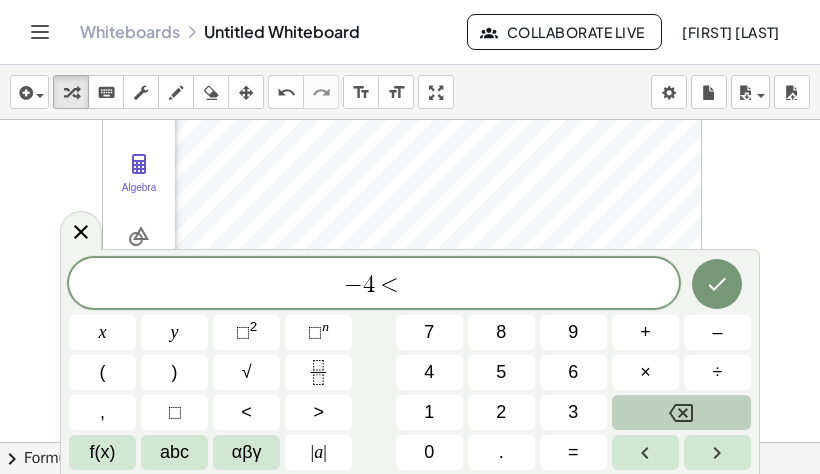 click at bounding box center [681, 412] 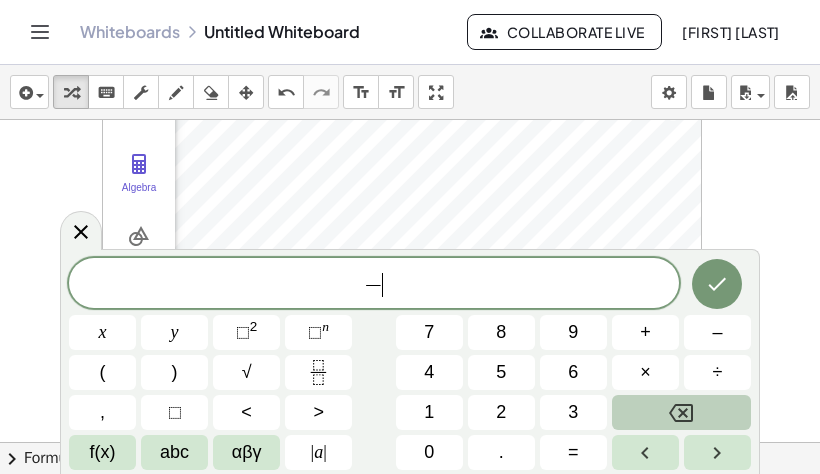 click at bounding box center (681, 412) 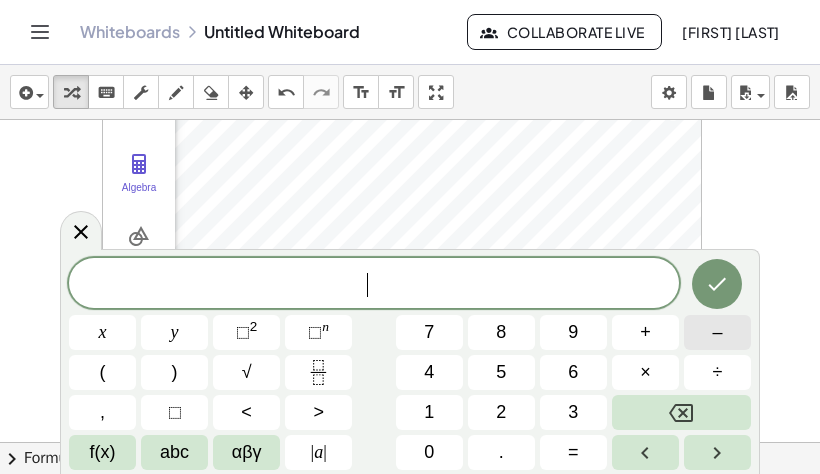 click on "–" at bounding box center (717, 332) 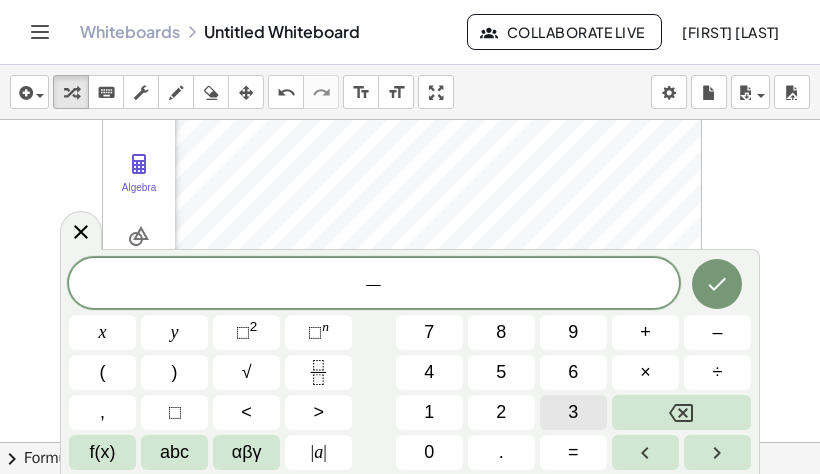 click on "3" at bounding box center (573, 412) 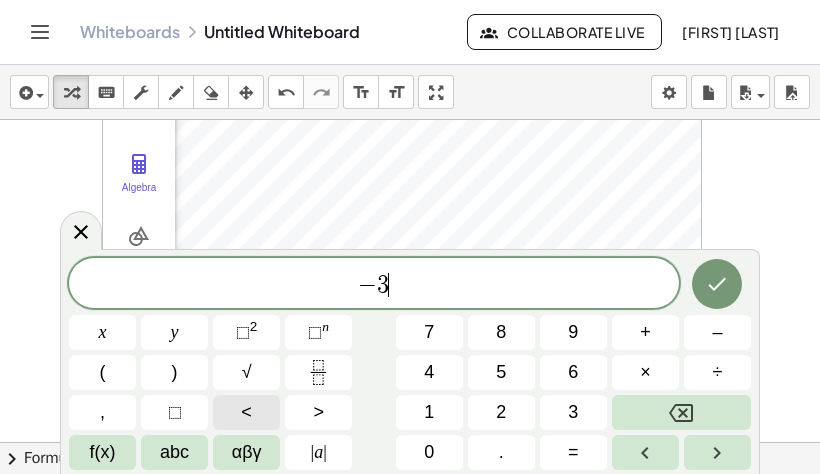 click on "<" at bounding box center (246, 412) 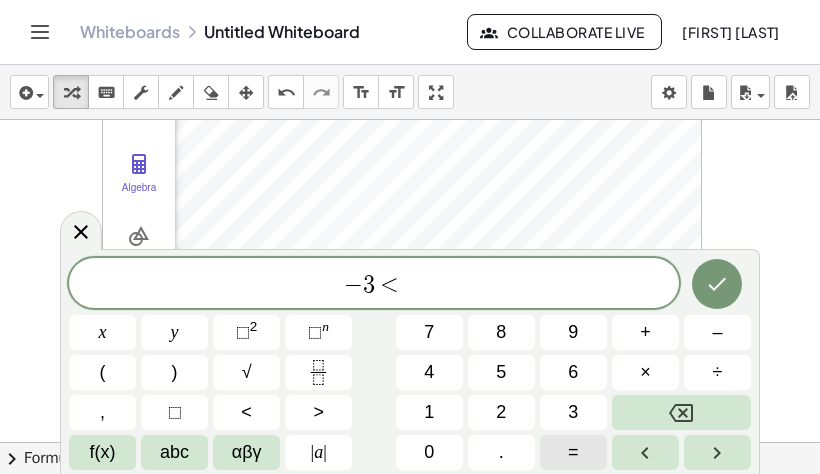 click on "=" at bounding box center (573, 452) 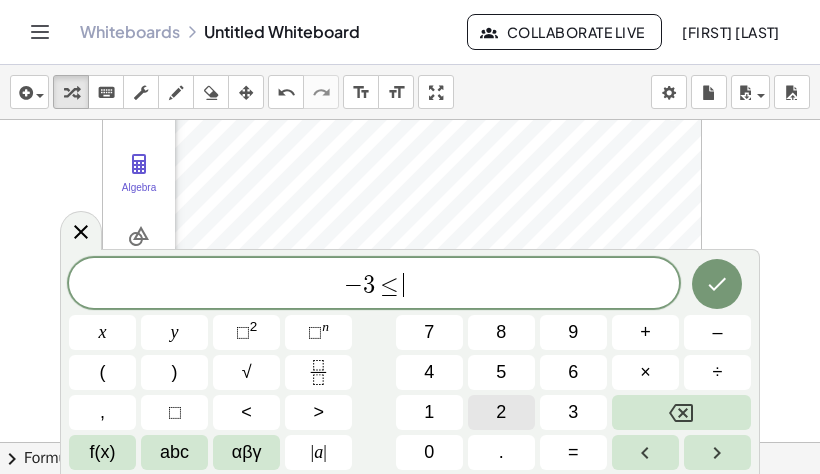 click on "2" at bounding box center (501, 412) 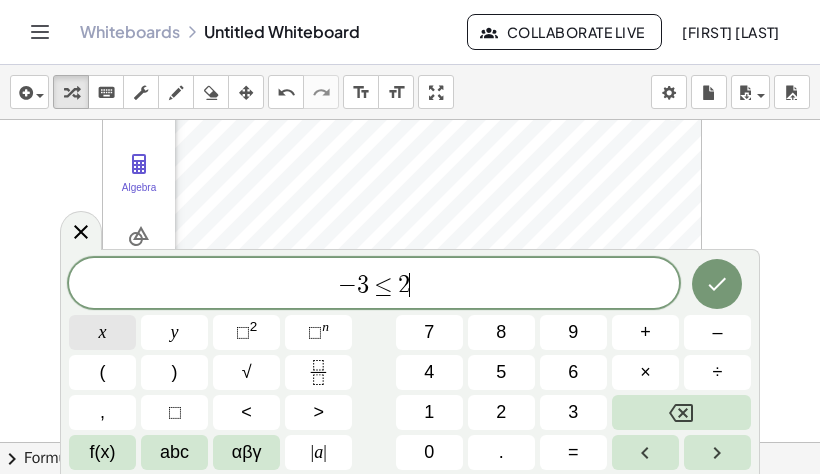 click on "x" at bounding box center [102, 332] 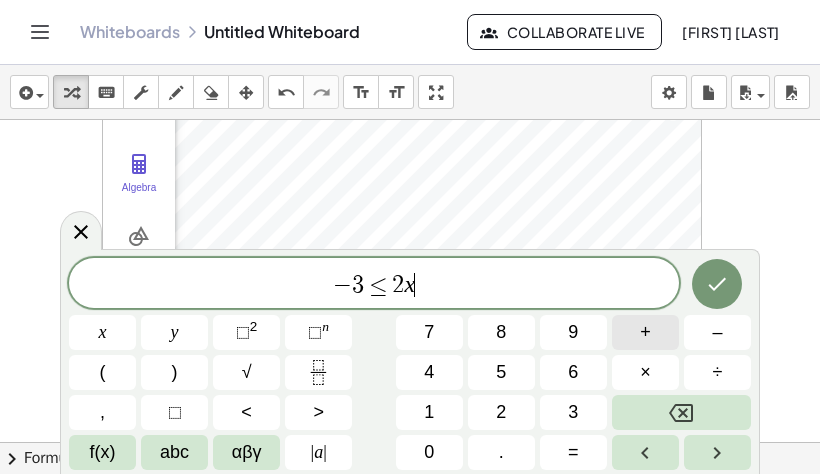 click on "+" at bounding box center [645, 332] 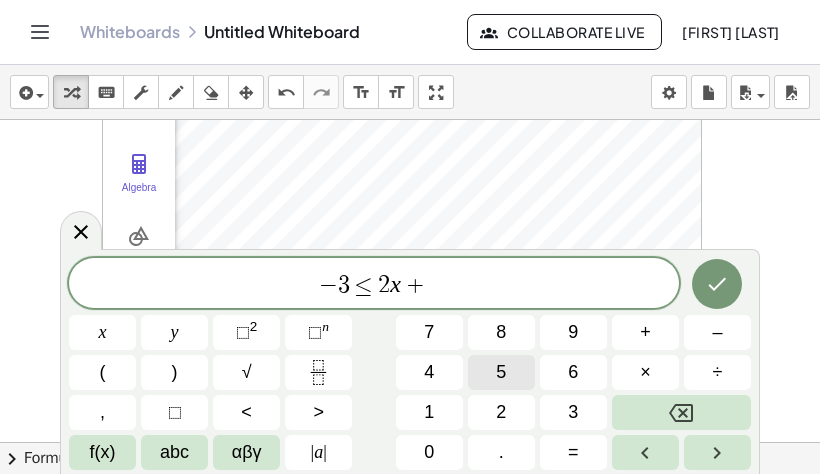 click on "5" at bounding box center (501, 372) 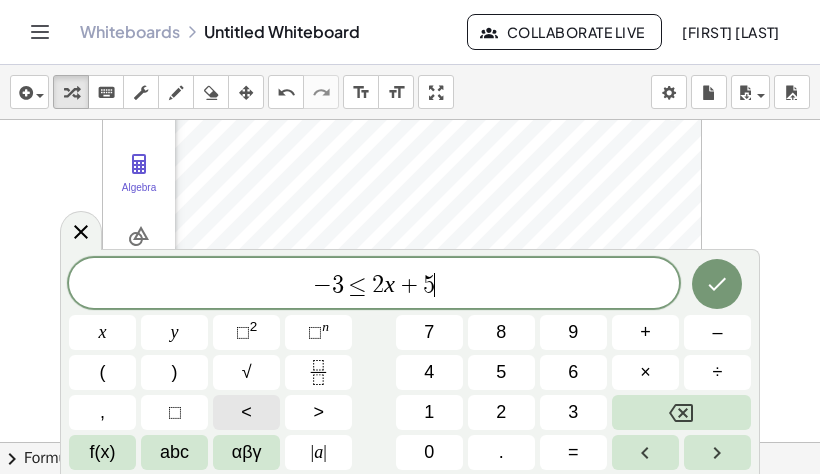 click on "<" at bounding box center [246, 412] 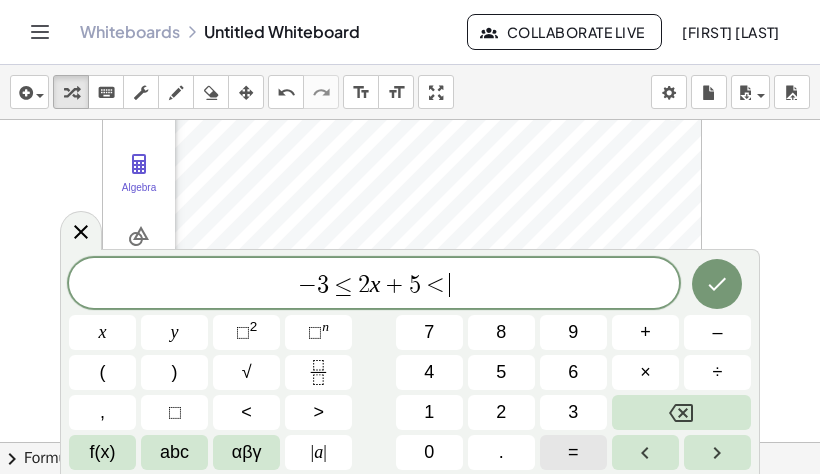 click on "=" at bounding box center [573, 452] 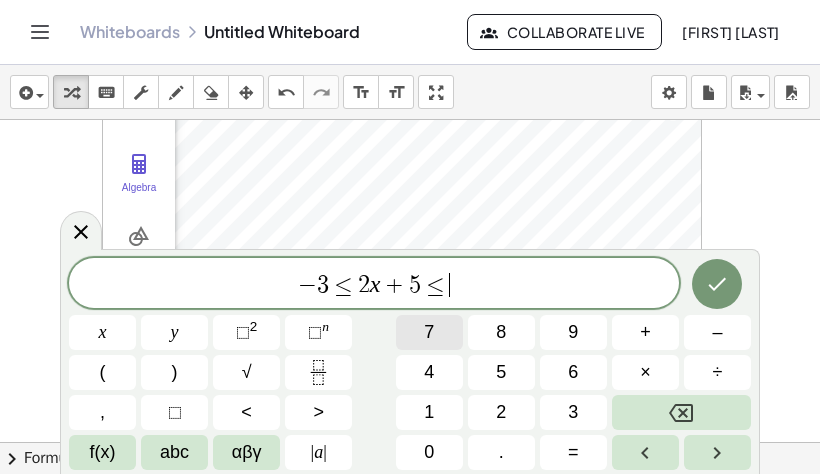 click on "7" at bounding box center (429, 332) 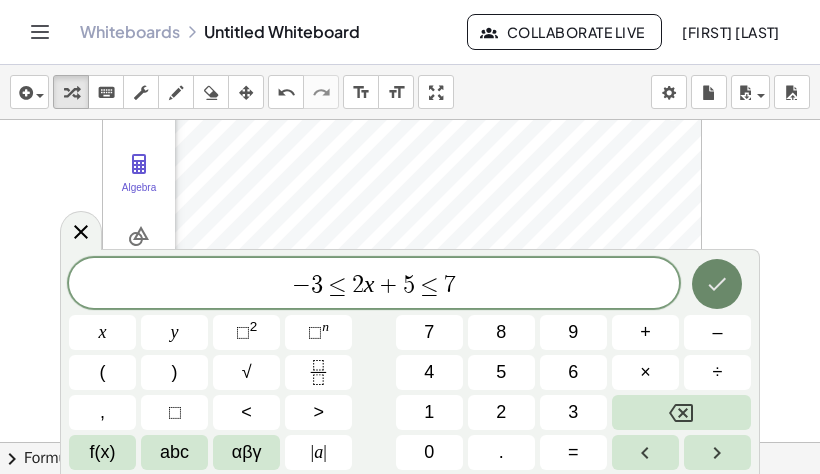 click at bounding box center (717, 284) 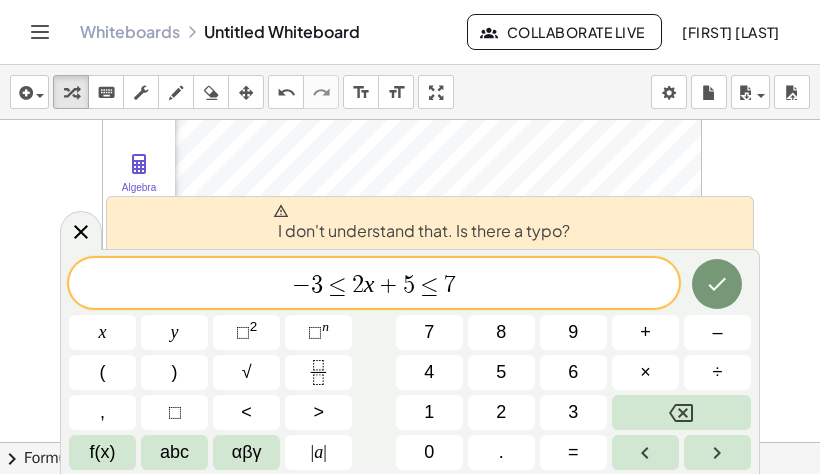 click on "− 3 ≤ 2 x + 5 ≤ 7" at bounding box center [374, 285] 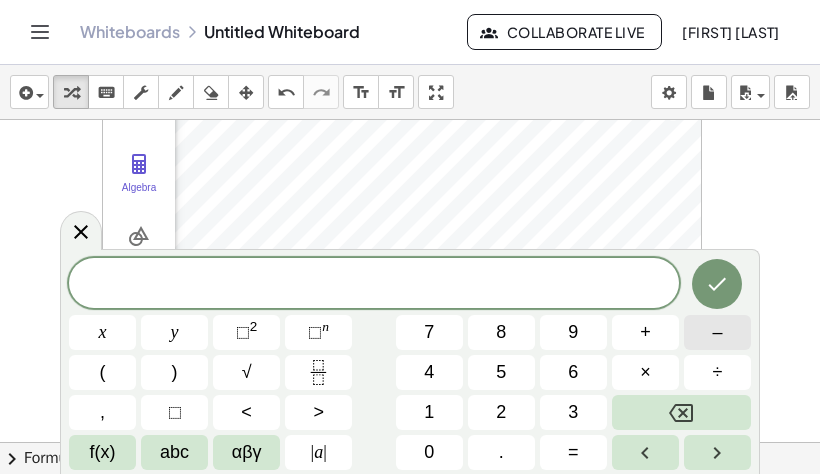 click on "–" at bounding box center [717, 332] 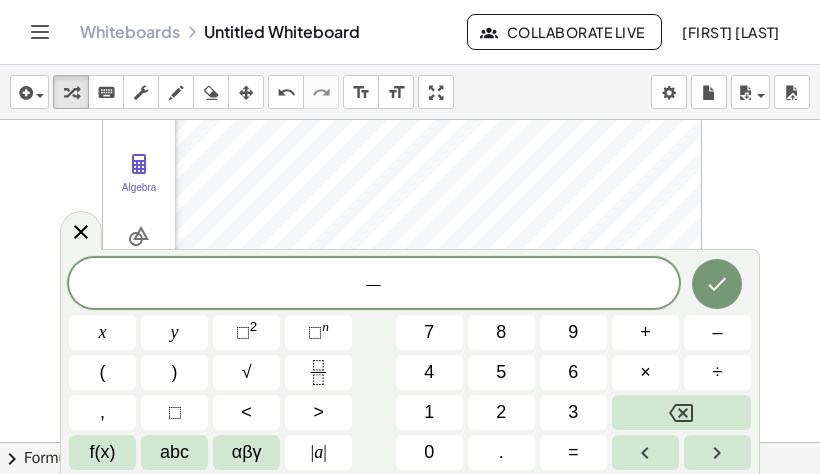 click on "− x y ⬚ 2 ⬚ n 7 8 9 + – ( ) √ 4 5 6 × ÷ , ⬚ < > 1 2 3 f(x) abc αβγ | a | 0 . =" at bounding box center [410, 364] 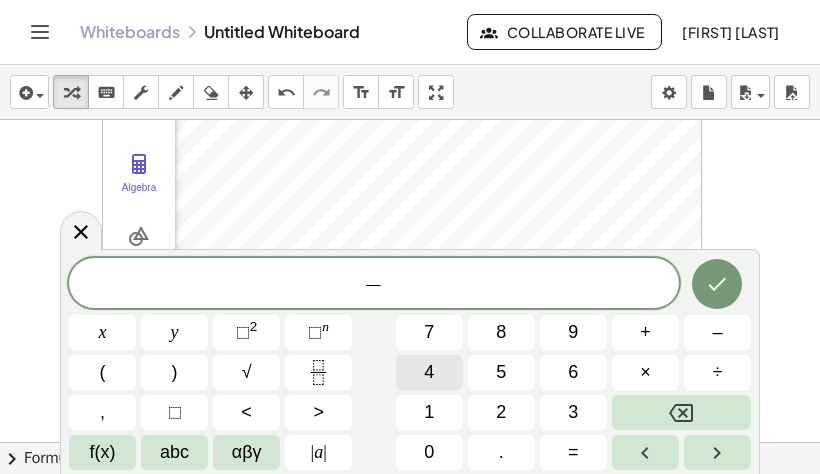 click on "4" at bounding box center [429, 372] 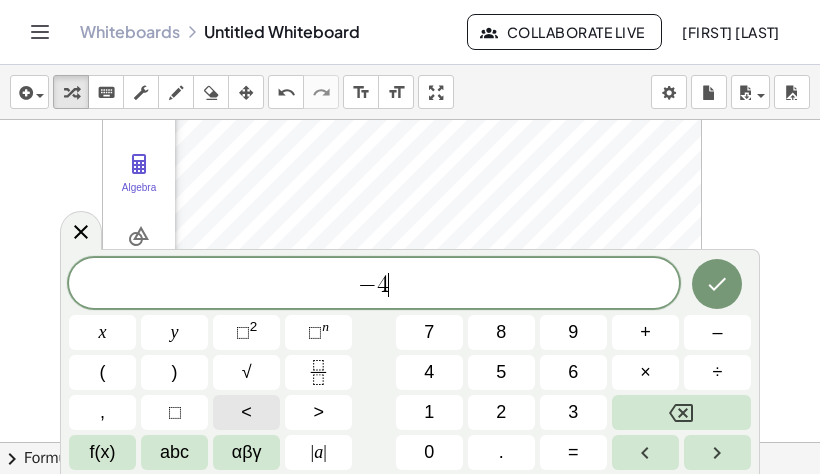 click on "<" at bounding box center (246, 412) 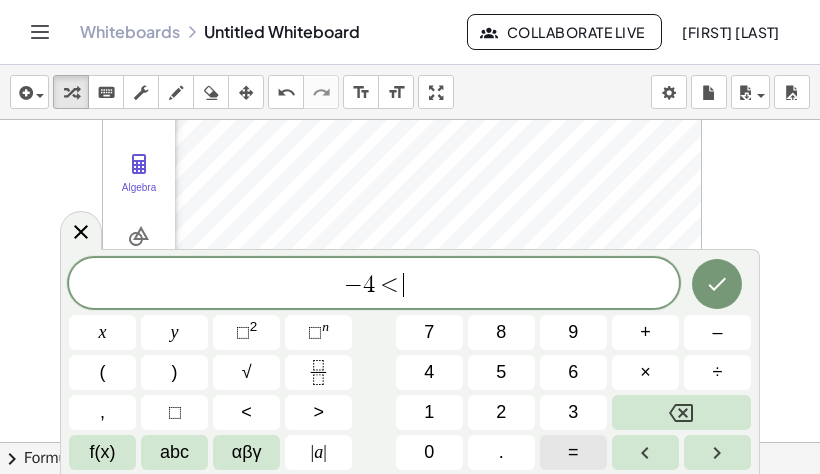 click on "=" at bounding box center [573, 452] 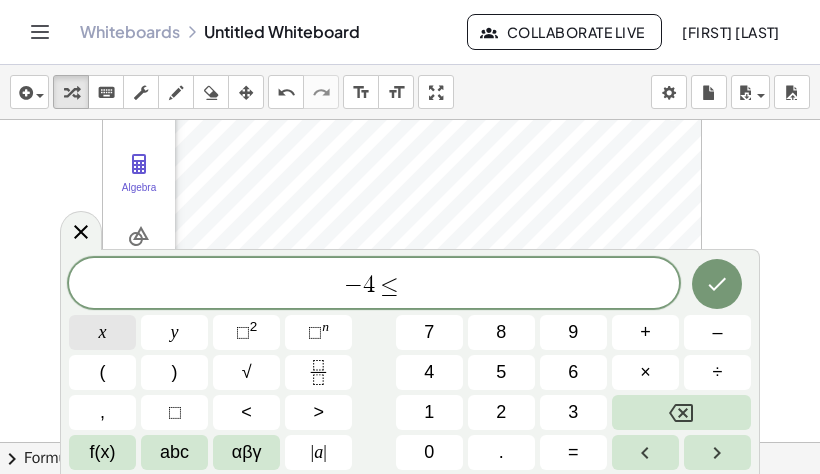 click on "x" at bounding box center [102, 332] 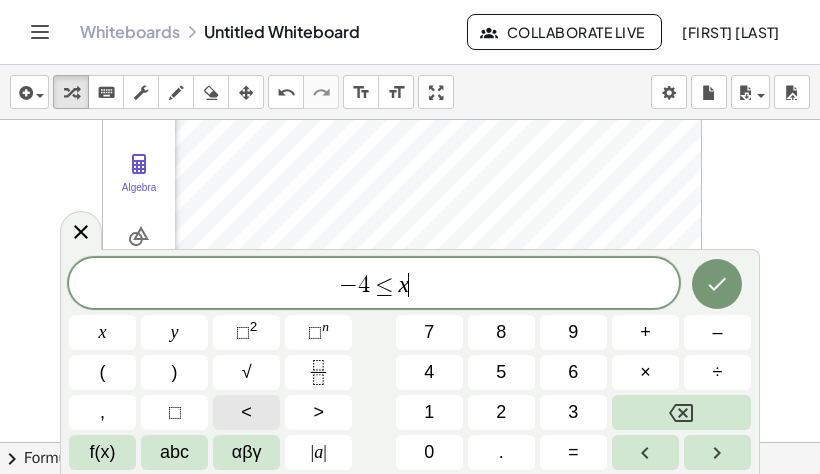 click on "<" at bounding box center [246, 412] 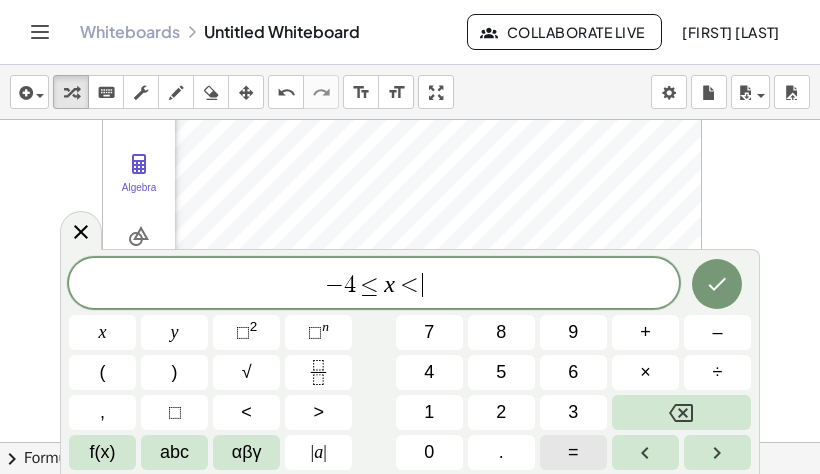 click on "=" at bounding box center (573, 452) 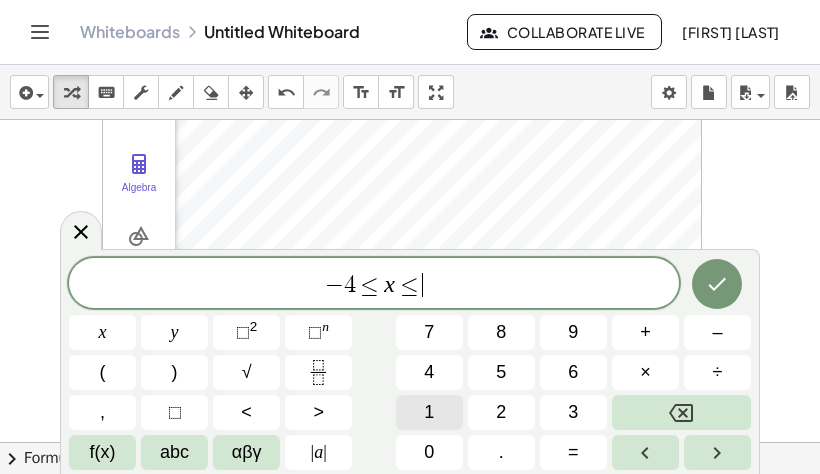 click on "1" at bounding box center (429, 412) 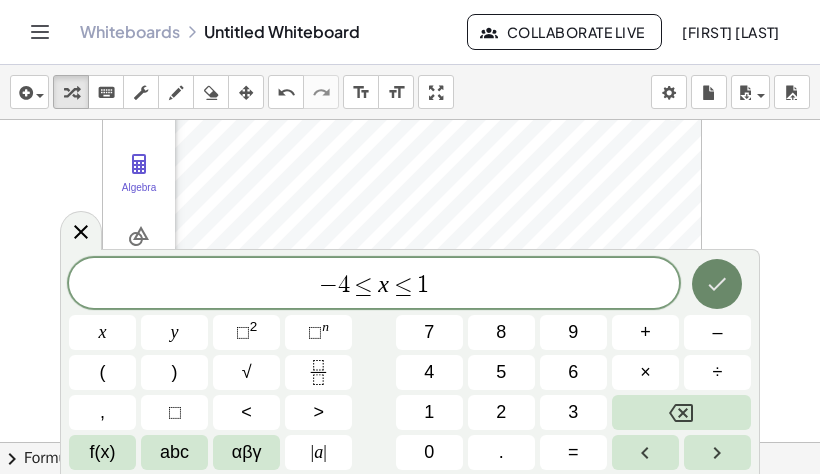 drag, startPoint x: 689, startPoint y: 305, endPoint x: 707, endPoint y: 292, distance: 22.203604 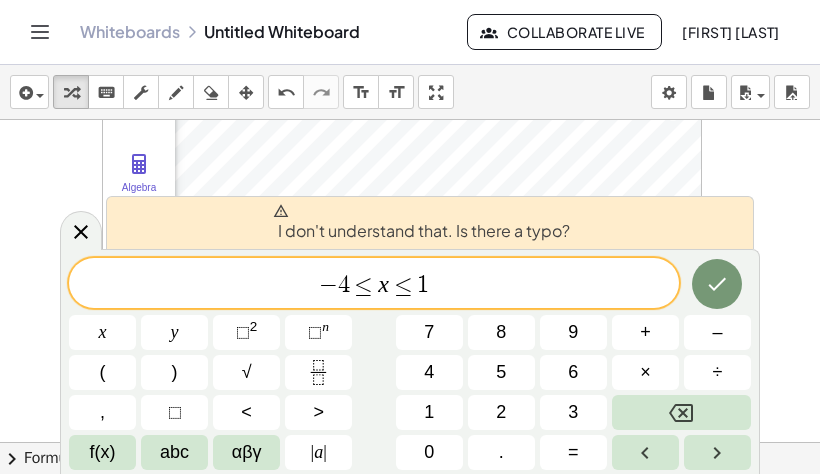 click on "I don't understand that. Is there a typo?" at bounding box center (430, 222) 